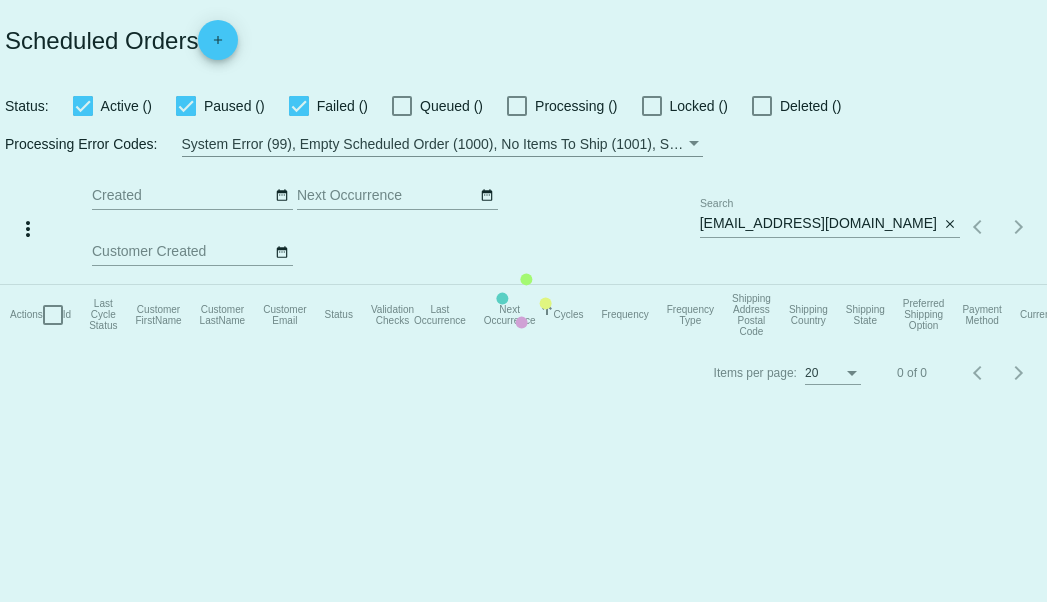 scroll, scrollTop: 0, scrollLeft: 0, axis: both 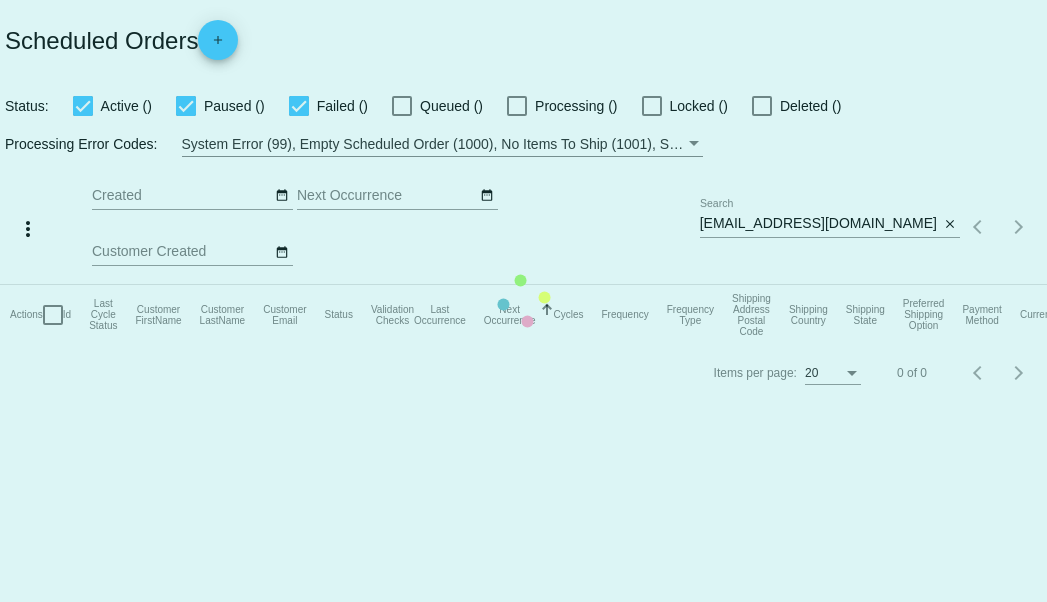click on "Actions
Id   Last Cycle Status   Customer FirstName   Customer LastName   Customer Email   Status   Validation Checks   Last Occurrence   Next Occurrence   Sorted by NextOccurrenceUtc ascending  Cycles   Frequency   Frequency Type   Shipping Address Postal Code
Shipping Country
Shipping State
Preferred Shipping Option
Payment Method   Currency   Total Product Quantity   Scheduled Order Subtotal
Scheduled Order LTV" 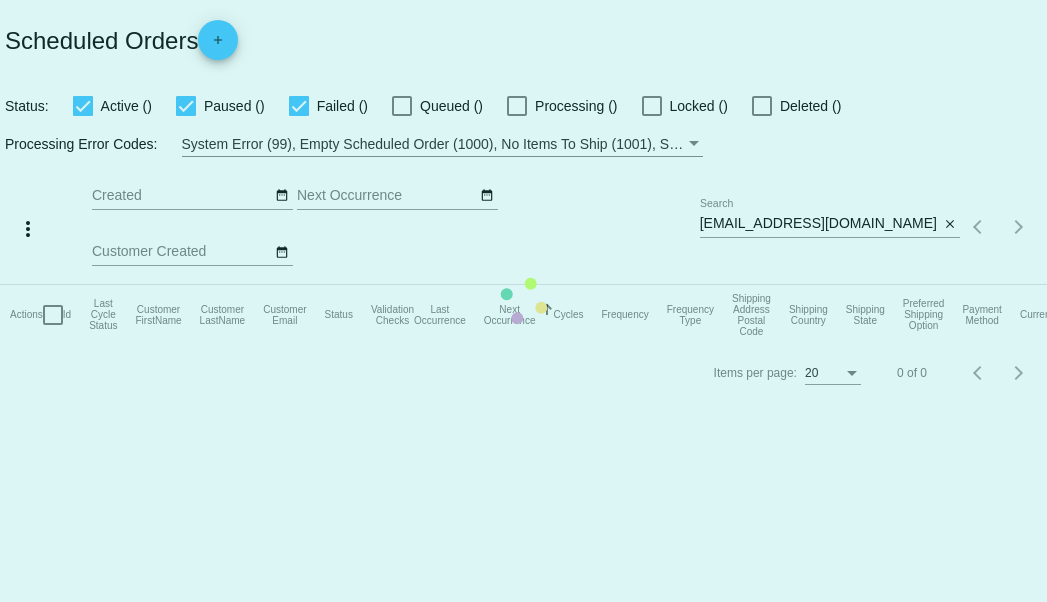click on "Actions
Id   Last Cycle Status   Customer FirstName   Customer LastName   Customer Email   Status   Validation Checks   Last Occurrence   Next Occurrence   Sorted by NextOccurrenceUtc ascending  Cycles   Frequency   Frequency Type   Shipping Address Postal Code
Shipping Country
Shipping State
Preferred Shipping Option
Payment Method   Currency   Total Product Quantity   Scheduled Order Subtotal
Scheduled Order LTV" 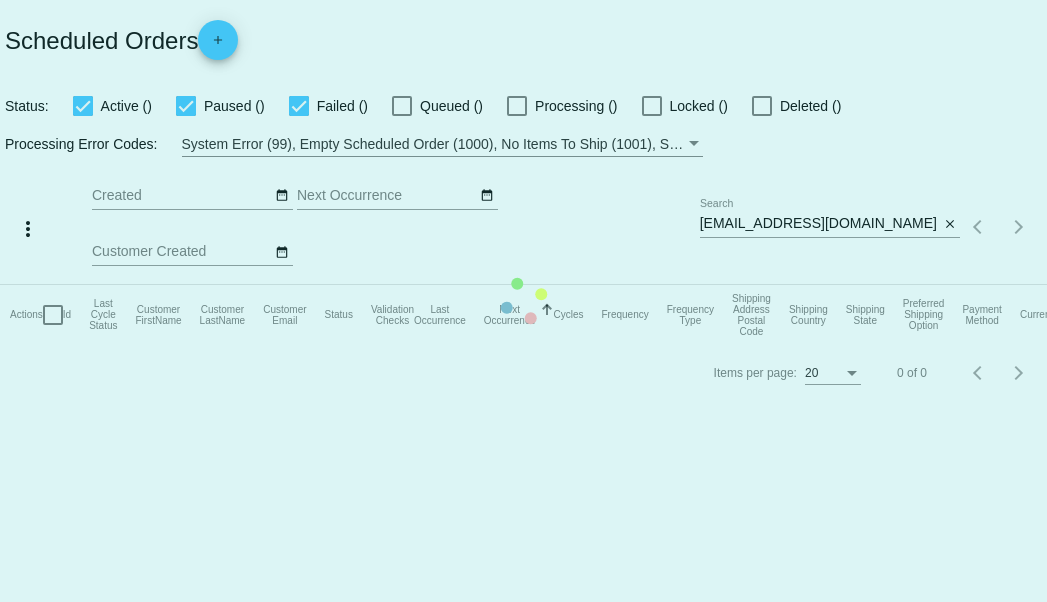 click on "Actions
Id   Last Cycle Status   Customer FirstName   Customer LastName   Customer Email   Status   Validation Checks   Last Occurrence   Next Occurrence   Sorted by NextOccurrenceUtc ascending  Cycles   Frequency   Frequency Type   Shipping Address Postal Code
Shipping Country
Shipping State
Preferred Shipping Option
Payment Method   Currency   Total Product Quantity   Scheduled Order Subtotal
Scheduled Order LTV" 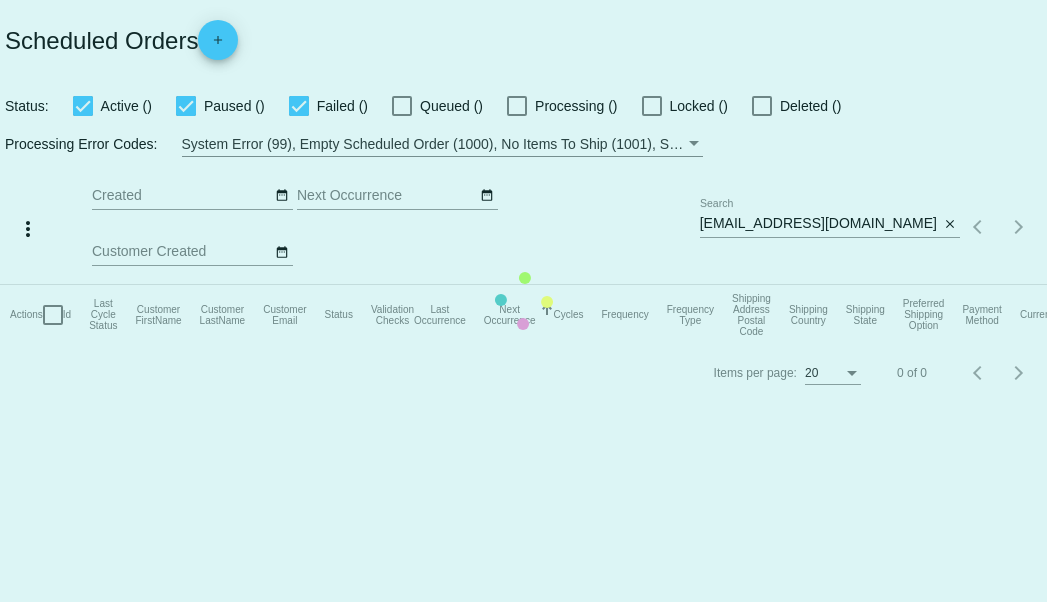 click on "Actions
Id   Last Cycle Status   Customer FirstName   Customer LastName   Customer Email   Status   Validation Checks   Last Occurrence   Next Occurrence   Sorted by NextOccurrenceUtc ascending  Cycles   Frequency   Frequency Type   Shipping Address Postal Code
Shipping Country
Shipping State
Preferred Shipping Option
Payment Method   Currency   Total Product Quantity   Scheduled Order Subtotal
Scheduled Order LTV" 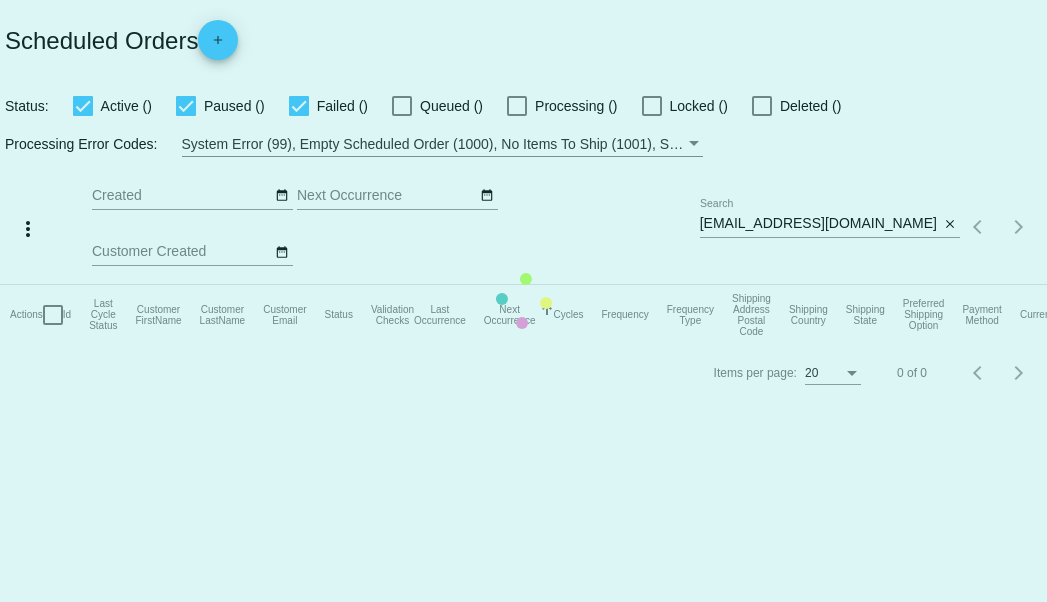 click on "Actions
Id   Last Cycle Status   Customer FirstName   Customer LastName   Customer Email   Status   Validation Checks   Last Occurrence   Next Occurrence   Sorted by NextOccurrenceUtc ascending  Cycles   Frequency   Frequency Type   Shipping Address Postal Code
Shipping Country
Shipping State
Preferred Shipping Option
Payment Method   Currency   Total Product Quantity   Scheduled Order Subtotal
Scheduled Order LTV" 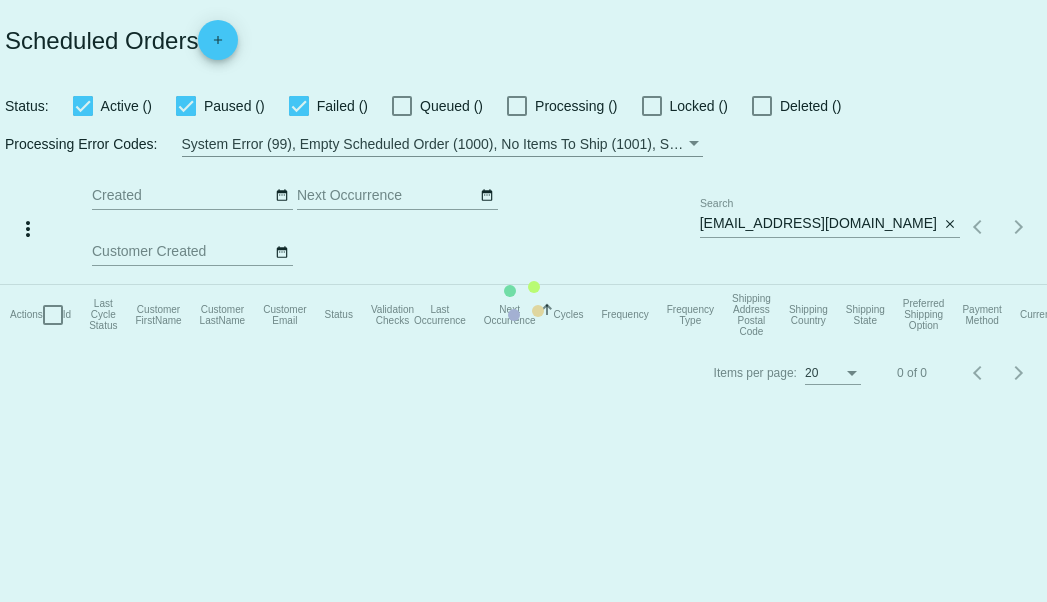 click on "Actions
Id   Last Cycle Status   Customer FirstName   Customer LastName   Customer Email   Status   Validation Checks   Last Occurrence   Next Occurrence   Sorted by NextOccurrenceUtc ascending  Cycles   Frequency   Frequency Type   Shipping Address Postal Code
Shipping Country
Shipping State
Preferred Shipping Option
Payment Method   Currency   Total Product Quantity   Scheduled Order Subtotal
Scheduled Order LTV" 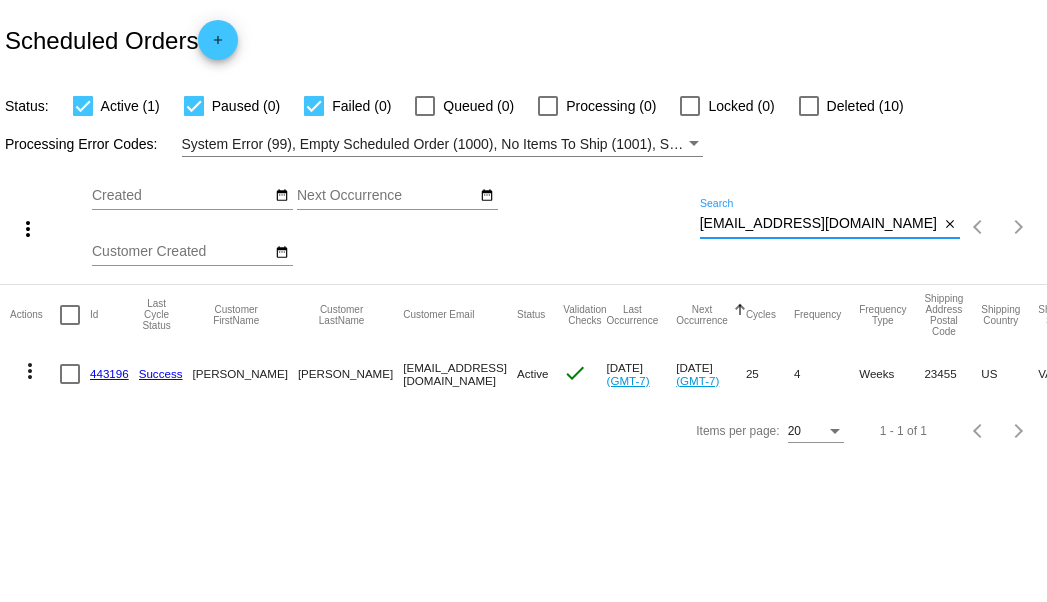 click on "jackiebranyan@gmail.com" at bounding box center (820, 224) 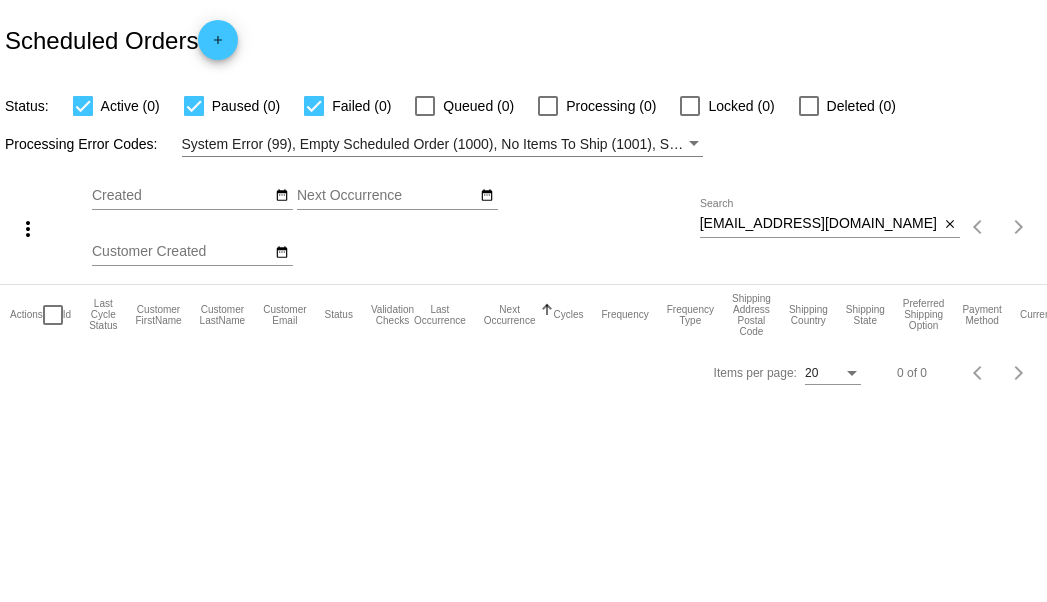 click on "more_vert
Jul
Jan
Feb
Mar
Apr
1" 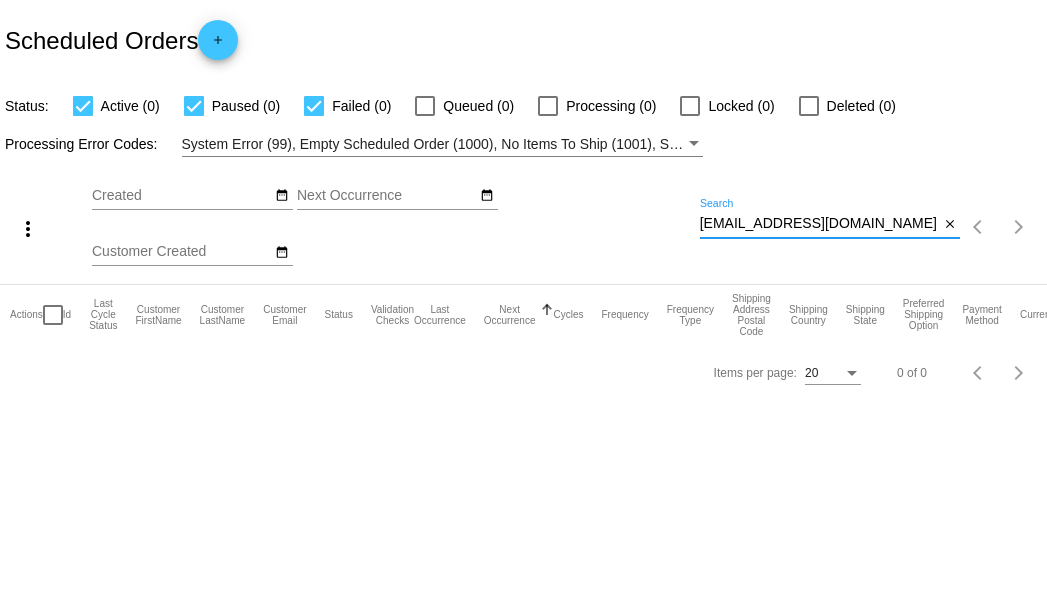 click on "ysn_prt@yahoo.com" at bounding box center (820, 224) 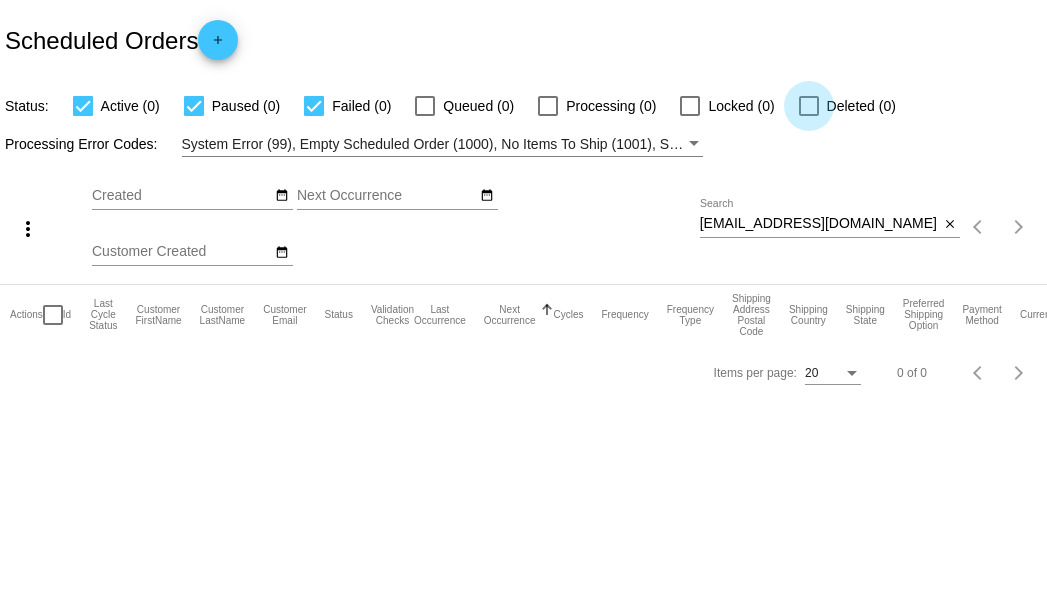 click on "Deleted (0)" at bounding box center [847, 106] 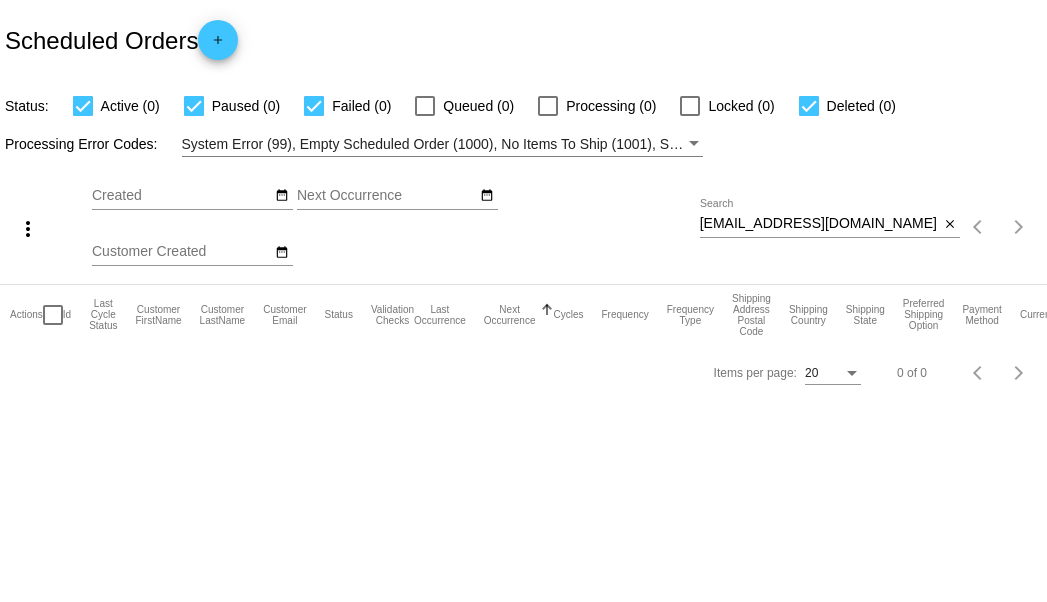 click on "Scheduled Orders
add" 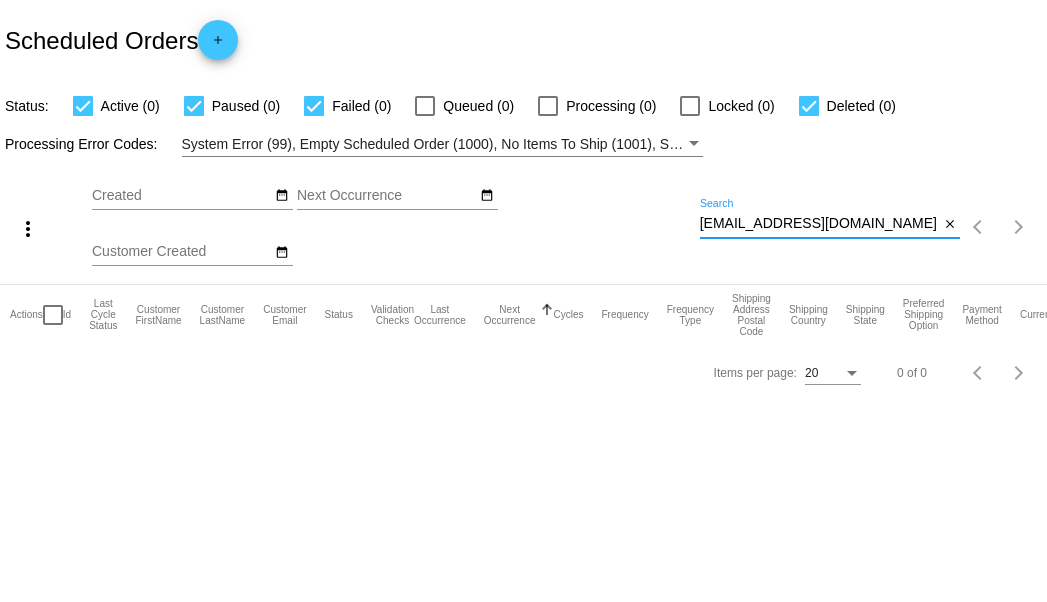 click on "rmseery@gmail.com" at bounding box center (820, 224) 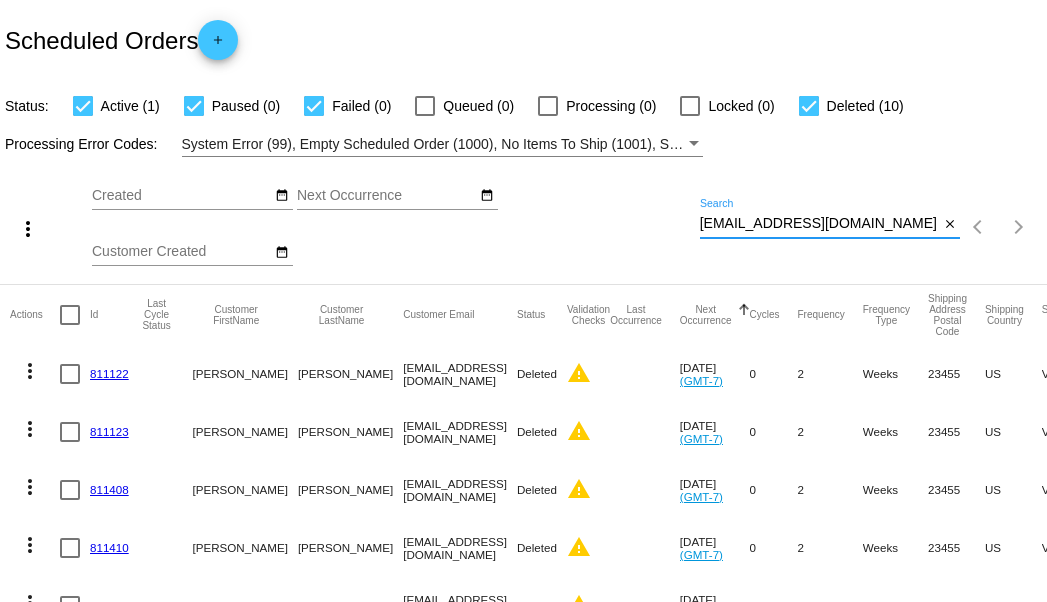 type on "jackiebranyan@gmail.com" 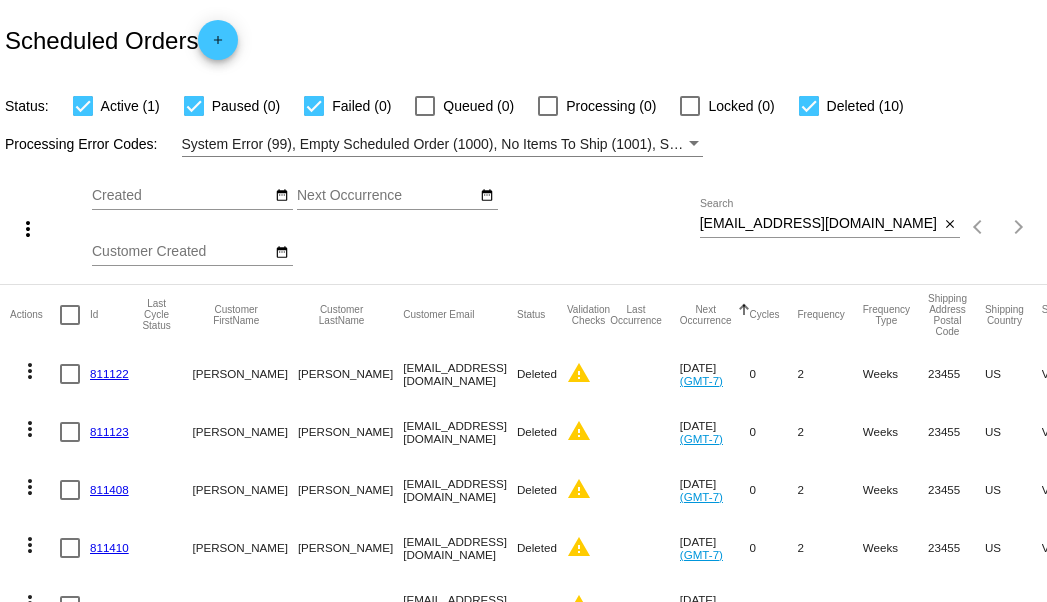 click on "811122" 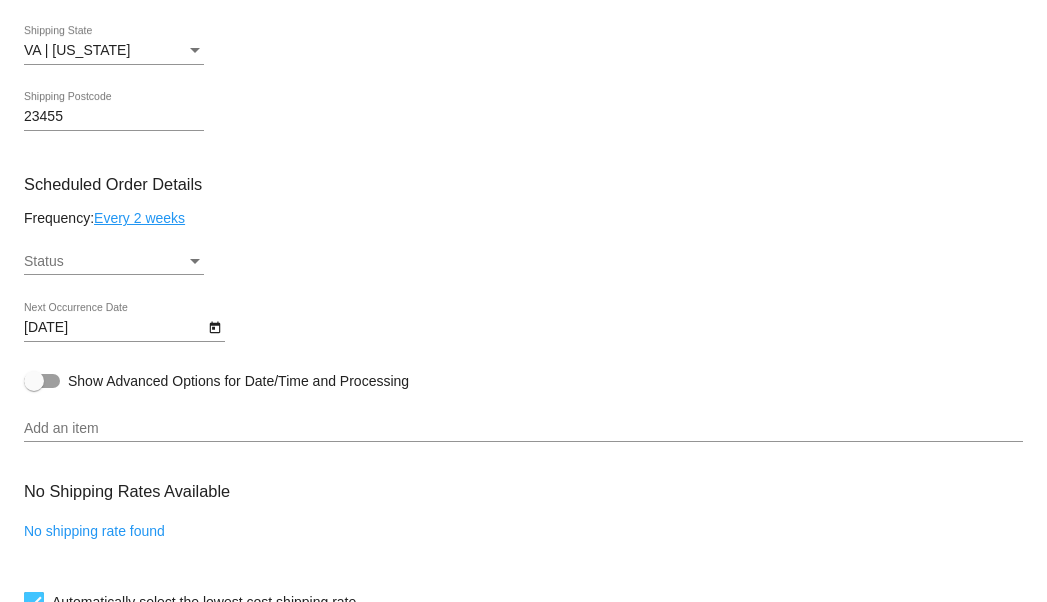 scroll, scrollTop: 844, scrollLeft: 0, axis: vertical 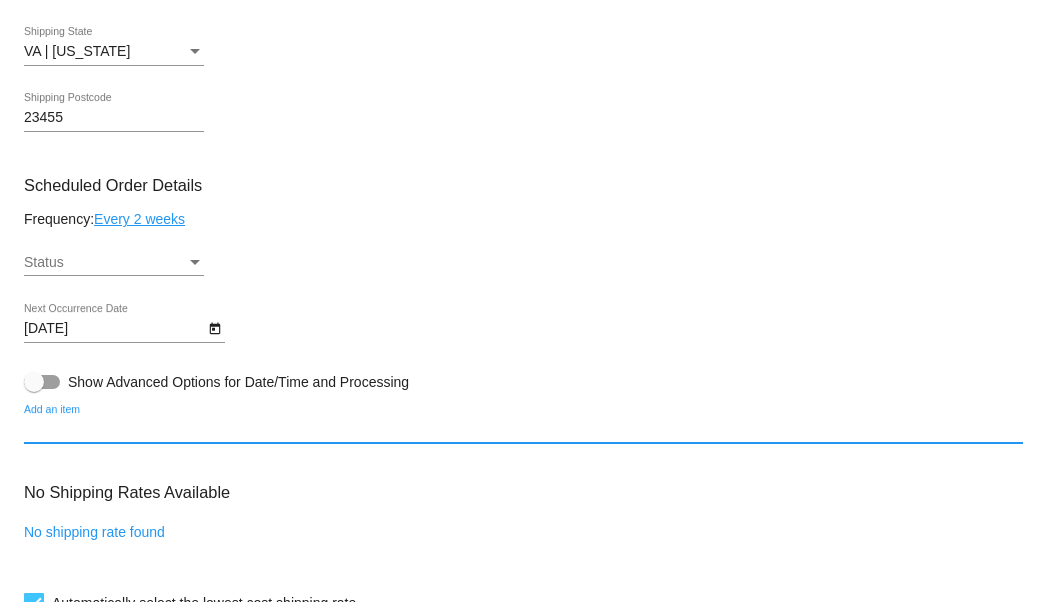 click on "Add an item" at bounding box center [523, 430] 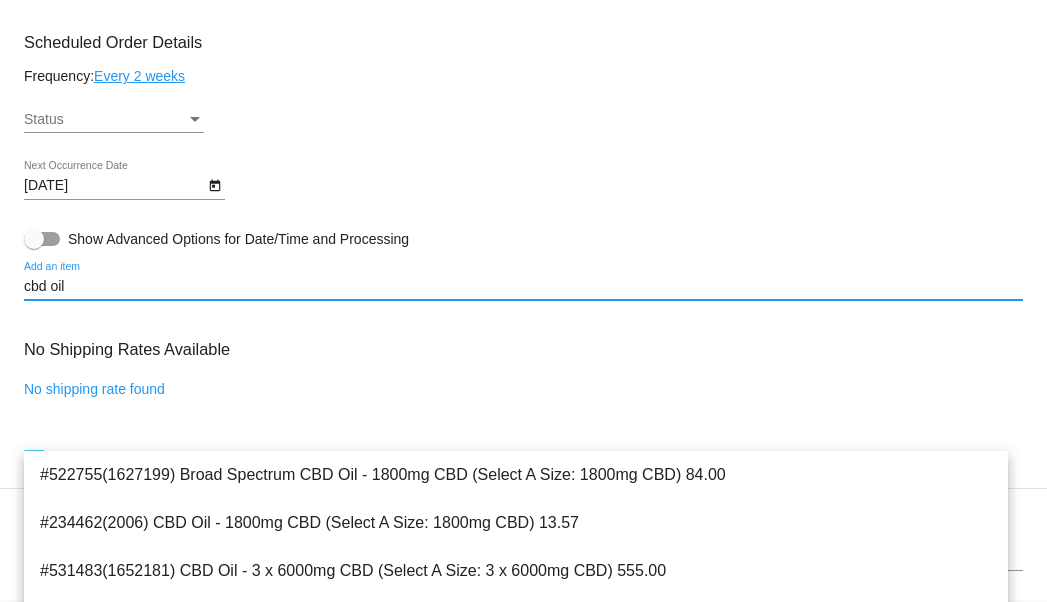 scroll, scrollTop: 988, scrollLeft: 0, axis: vertical 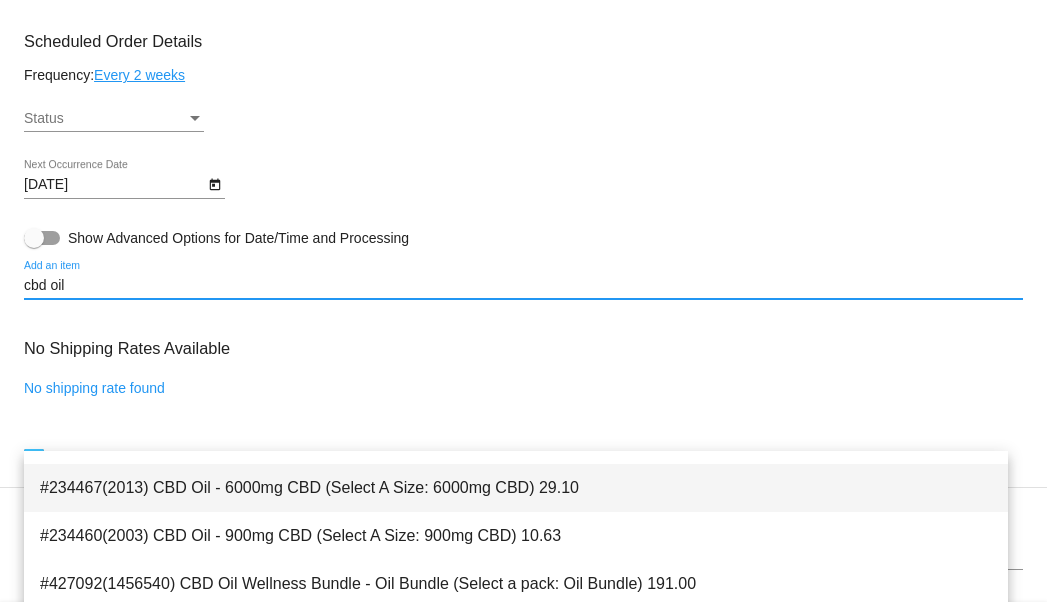type on "cbd oil" 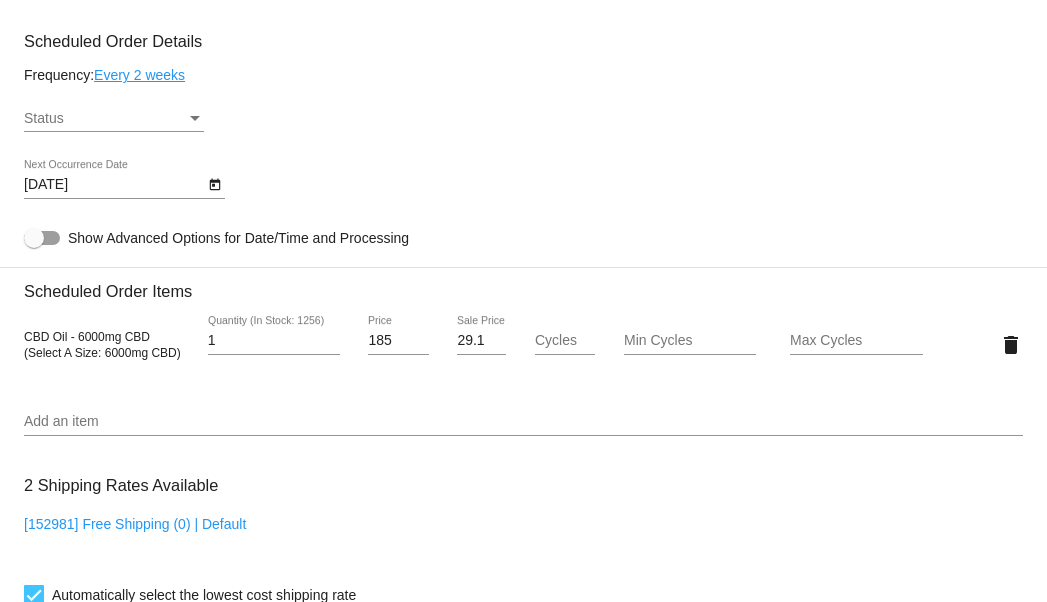 click on "Status
Status" 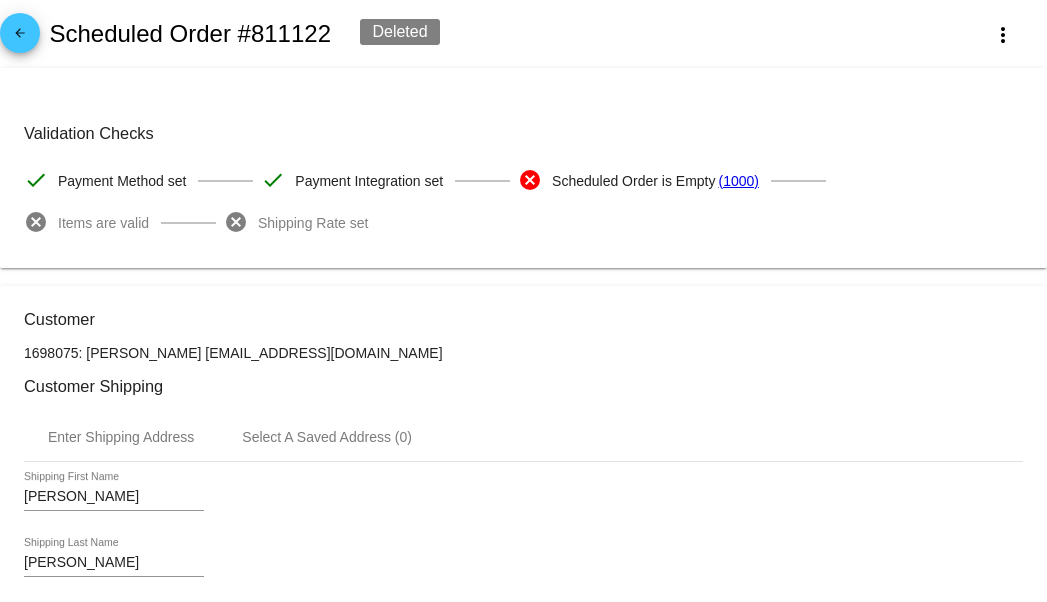 scroll, scrollTop: 0, scrollLeft: 0, axis: both 